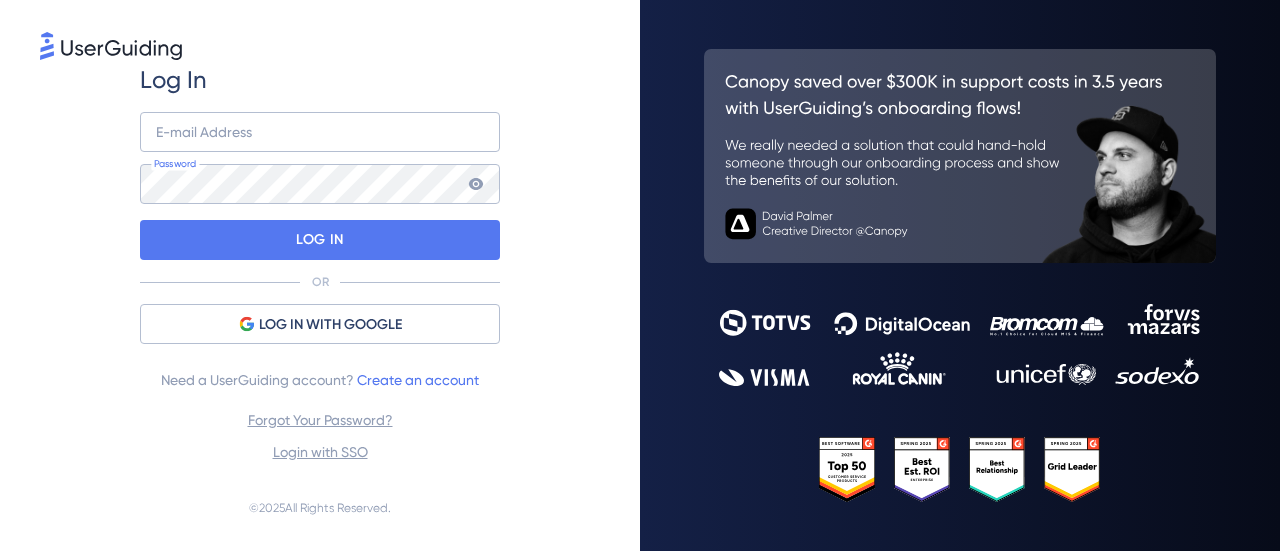 scroll, scrollTop: 0, scrollLeft: 0, axis: both 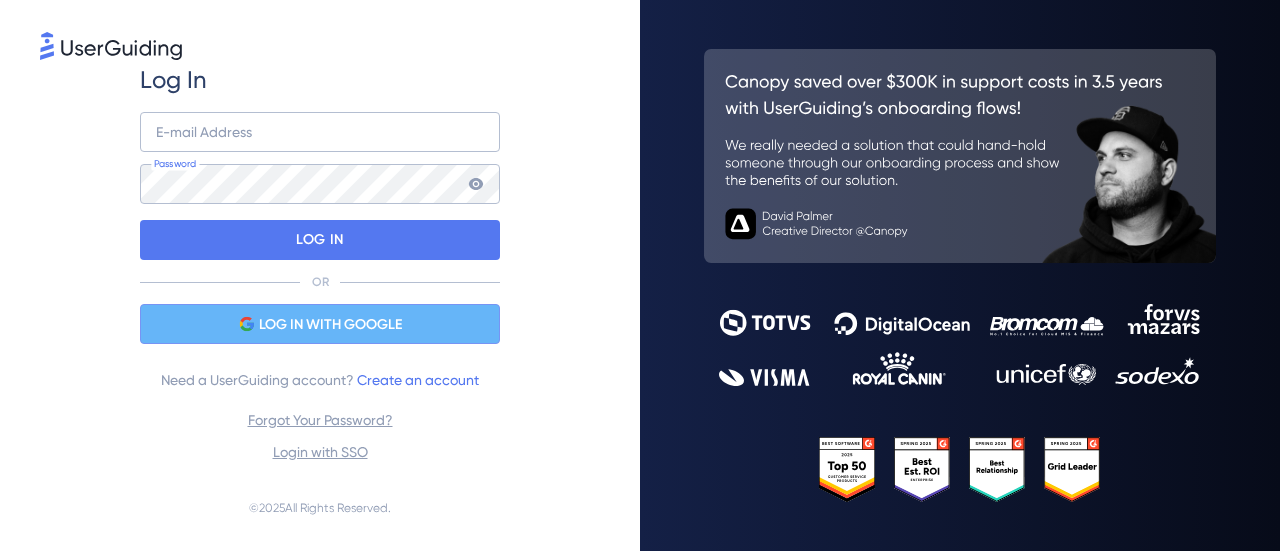 click on "LOG IN WITH GOOGLE" at bounding box center (330, 325) 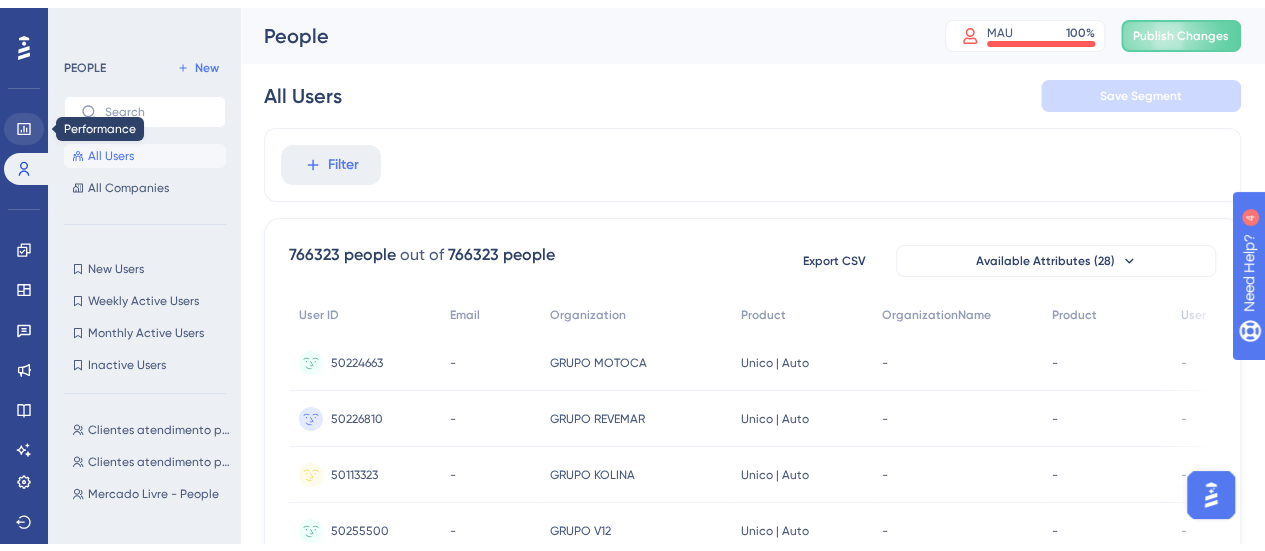 scroll, scrollTop: 0, scrollLeft: 0, axis: both 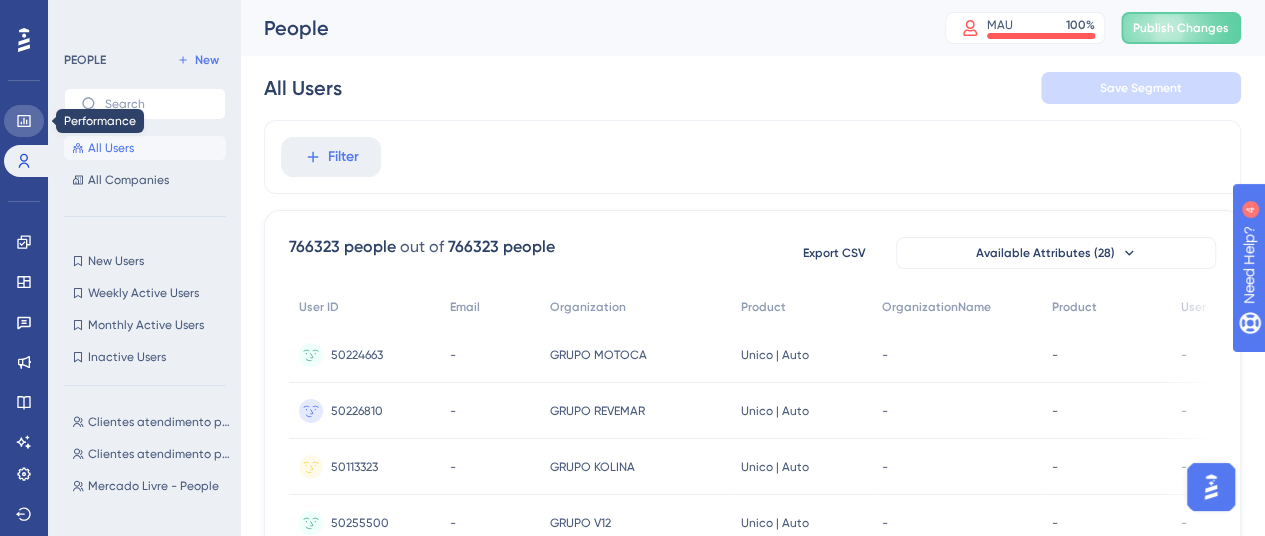 click 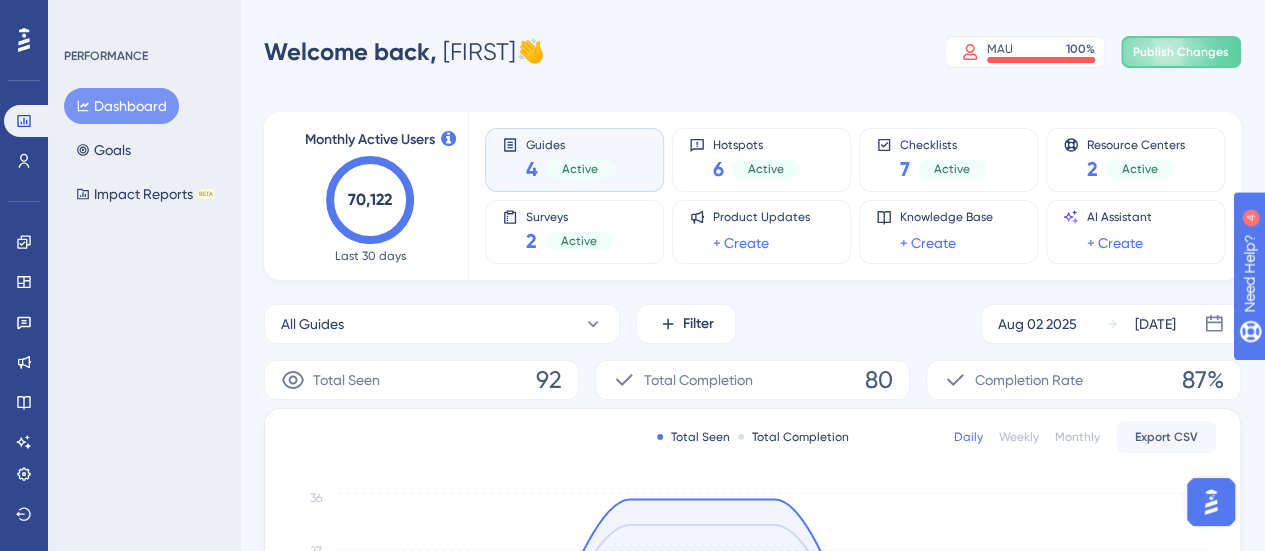 scroll, scrollTop: 0, scrollLeft: 0, axis: both 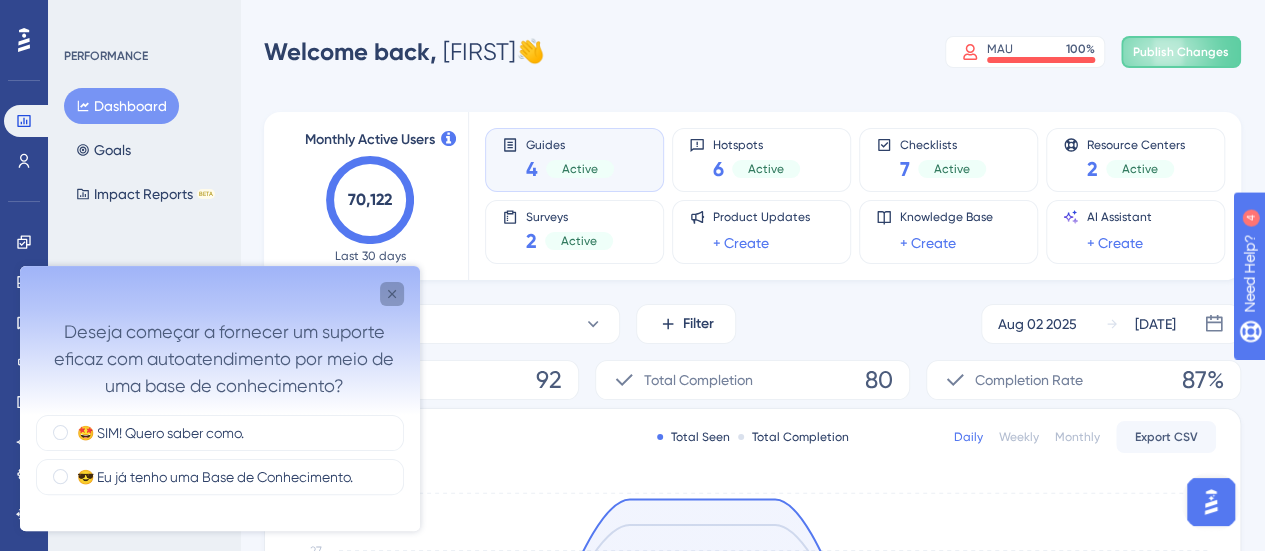 click 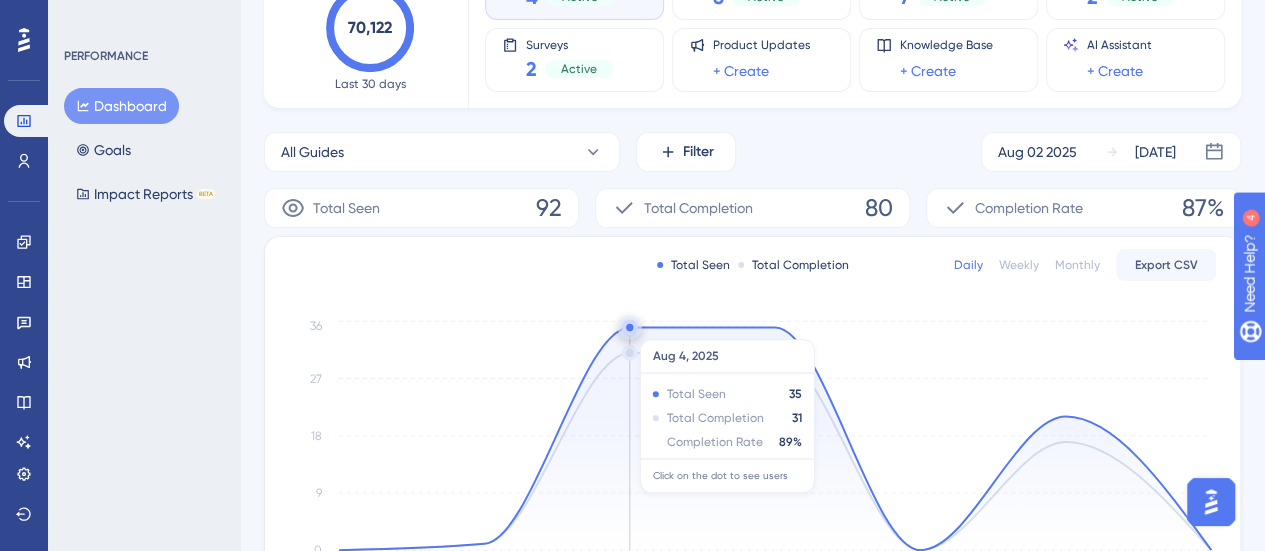 scroll, scrollTop: 200, scrollLeft: 0, axis: vertical 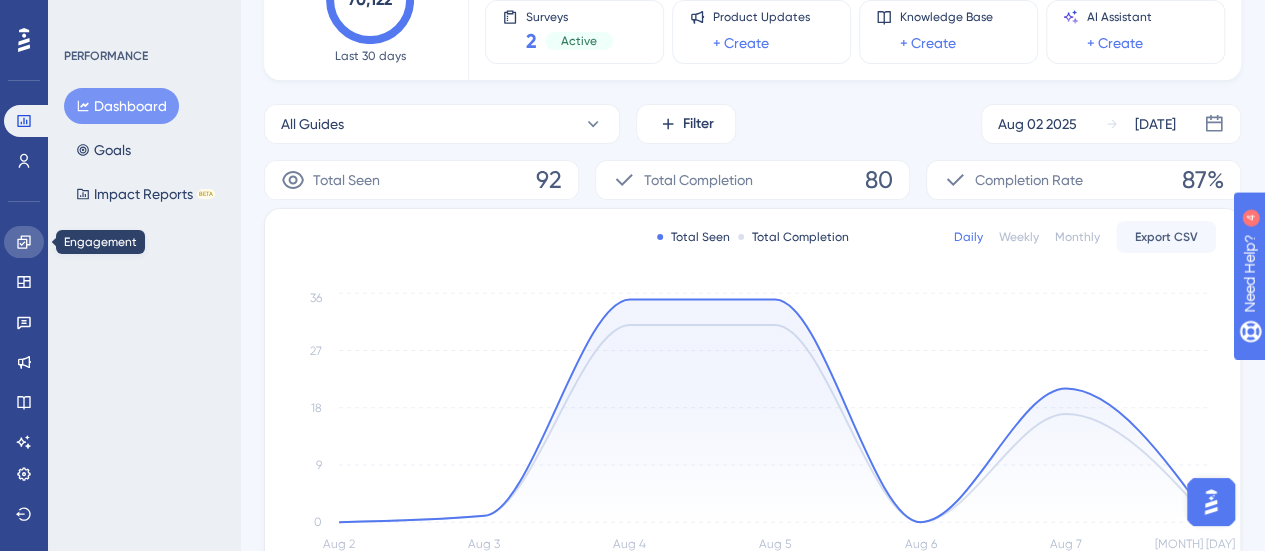 click 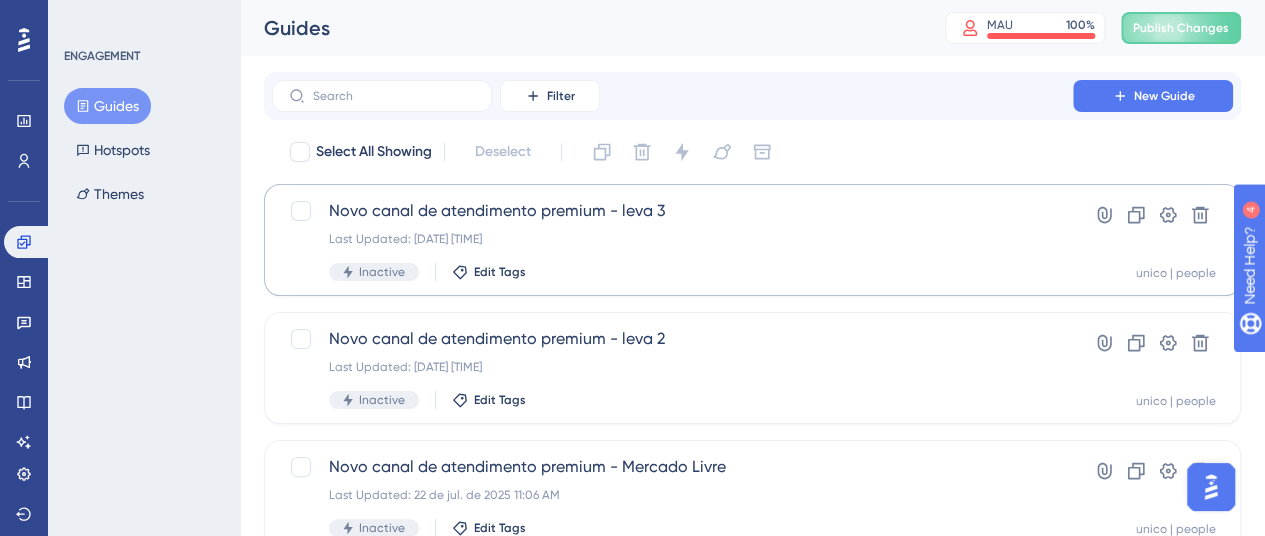 scroll, scrollTop: 0, scrollLeft: 0, axis: both 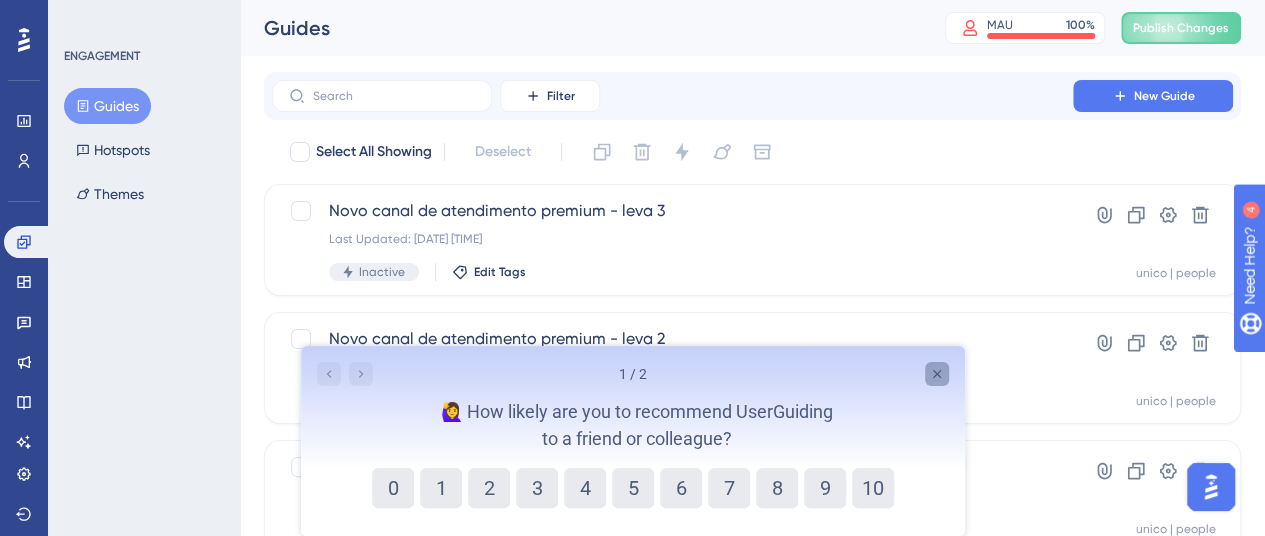 click 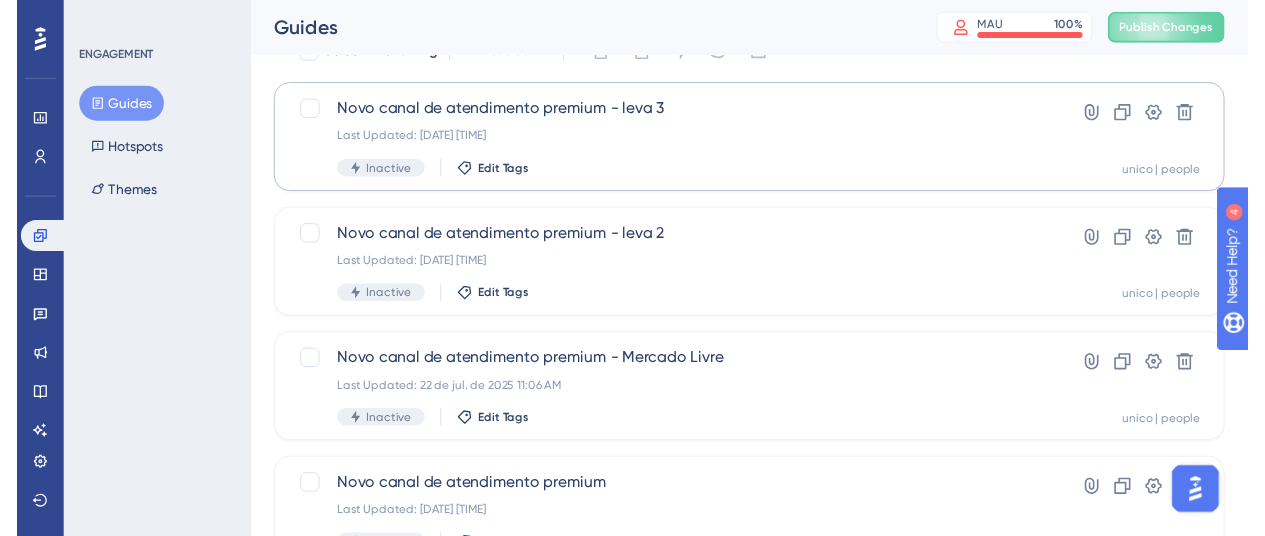 scroll, scrollTop: 0, scrollLeft: 0, axis: both 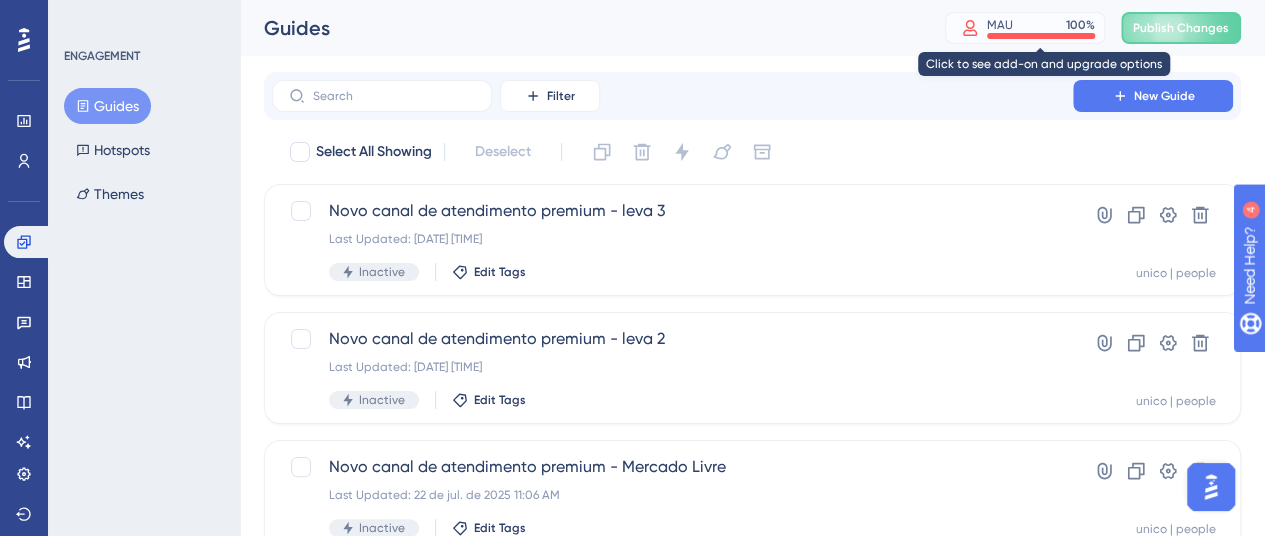 click on "MAU" at bounding box center [1000, 25] 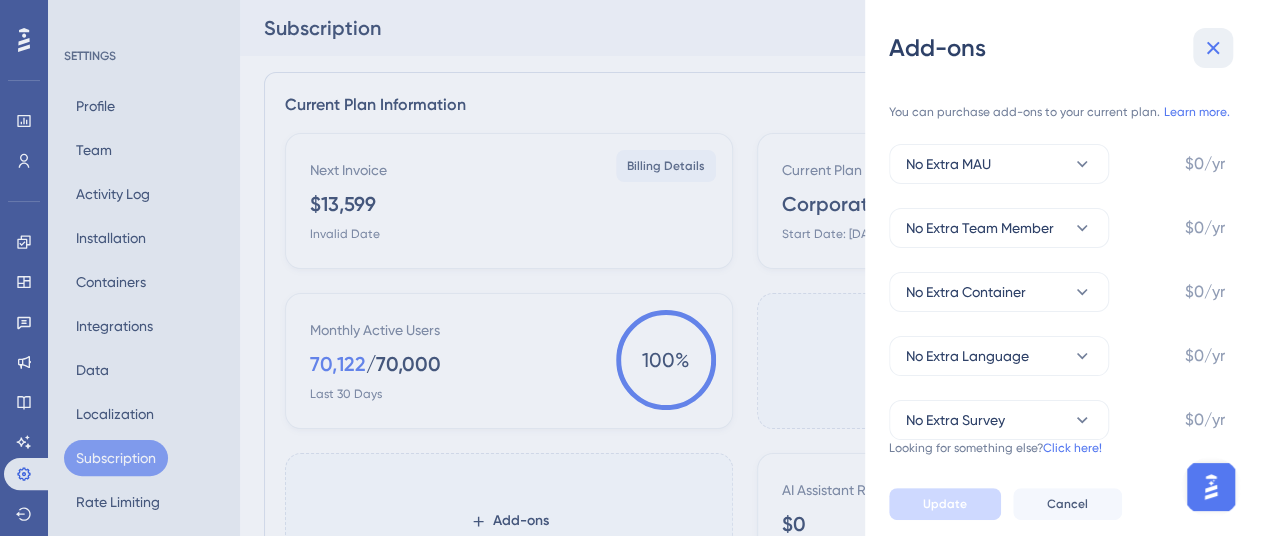 click 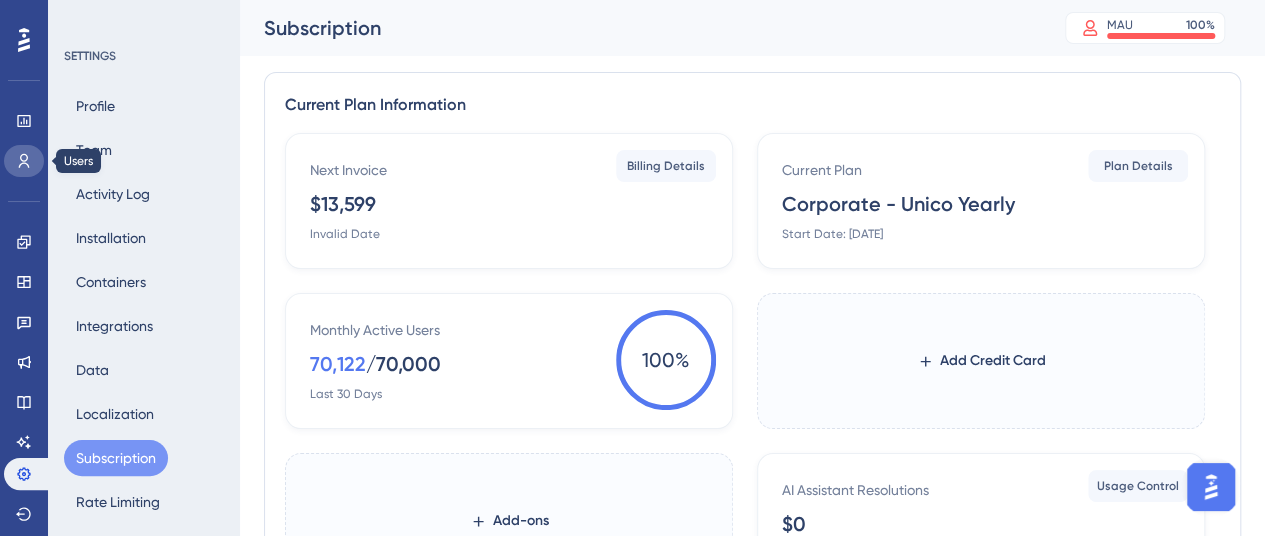 click 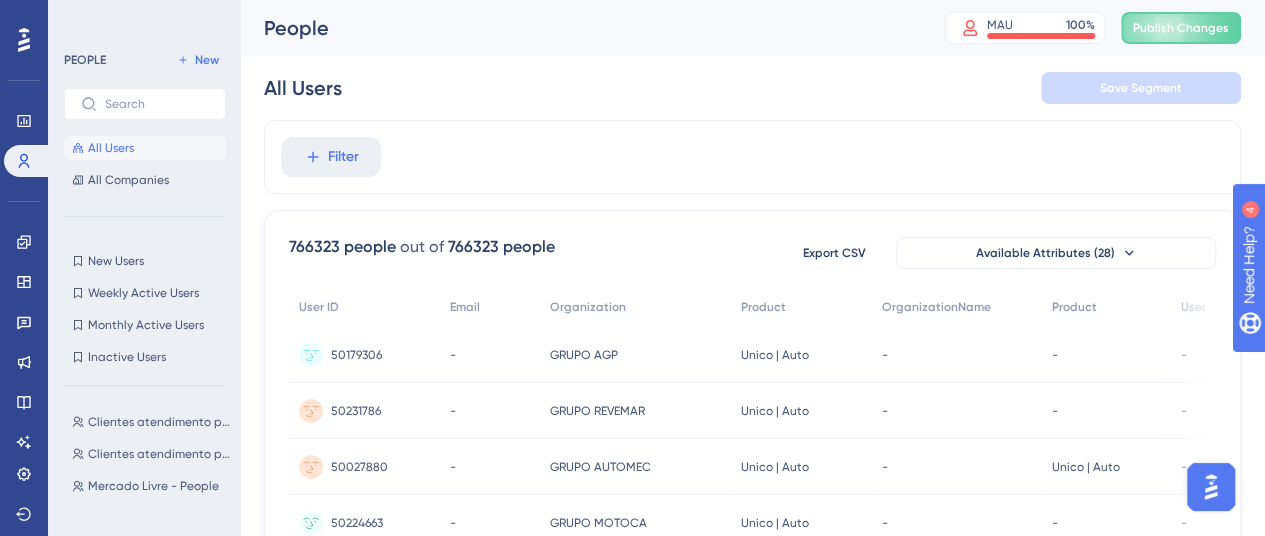 scroll, scrollTop: 0, scrollLeft: 0, axis: both 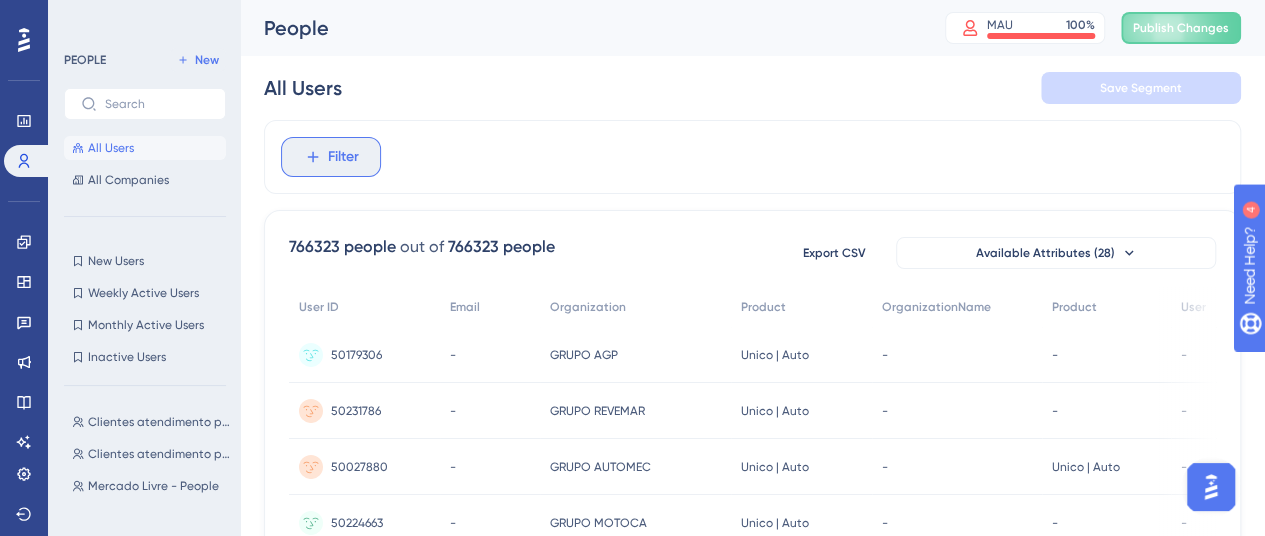 click on "Filter" at bounding box center [343, 157] 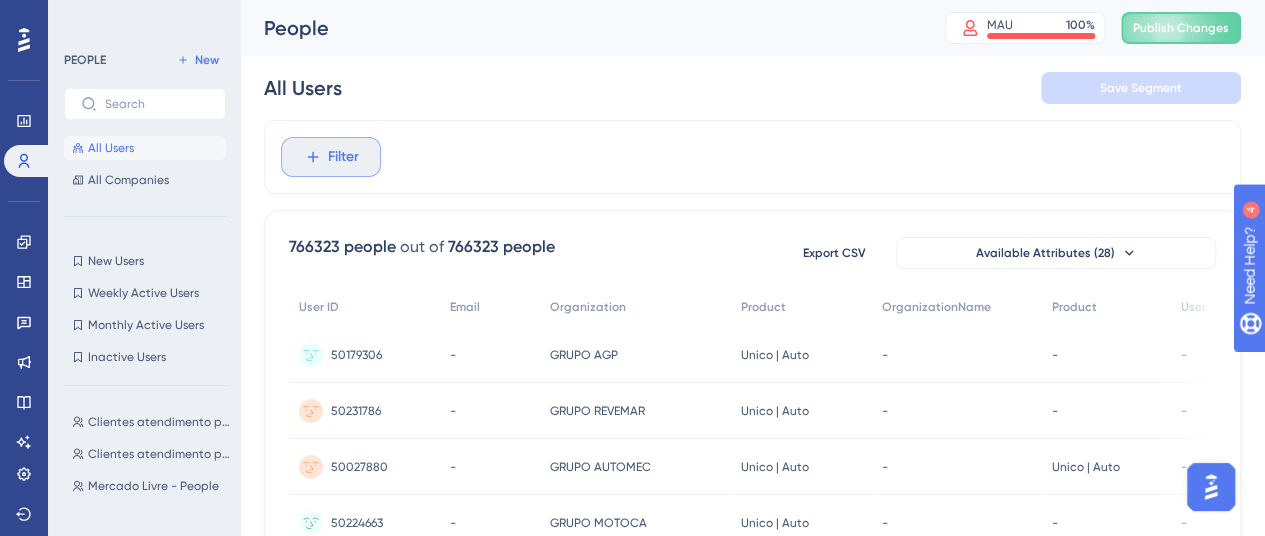 scroll, scrollTop: 118, scrollLeft: 0, axis: vertical 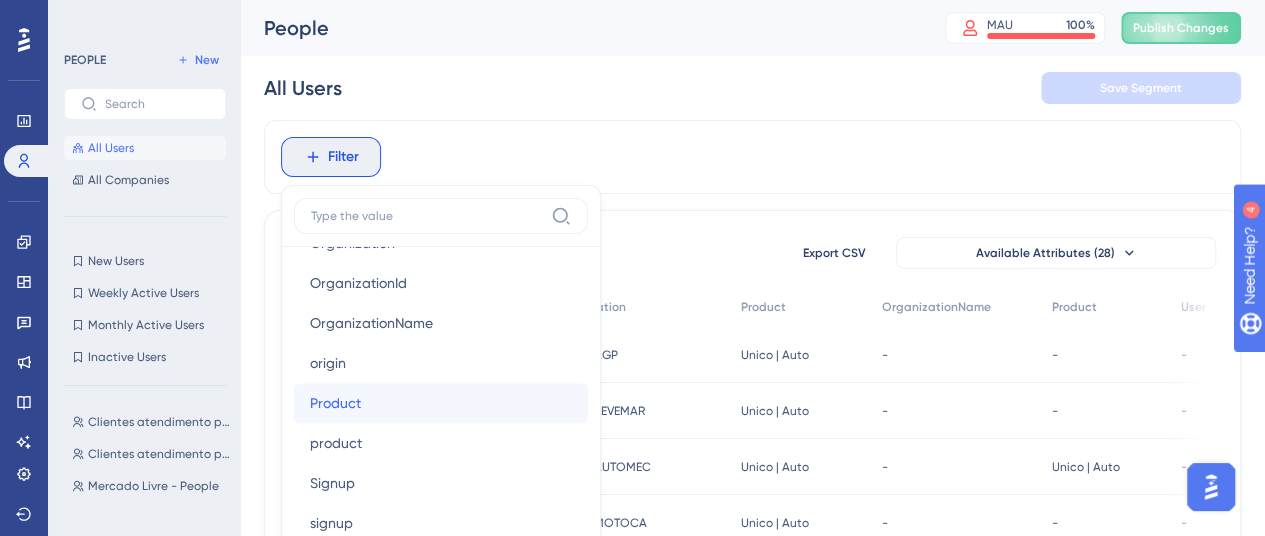 click on "Product Product" at bounding box center [441, 403] 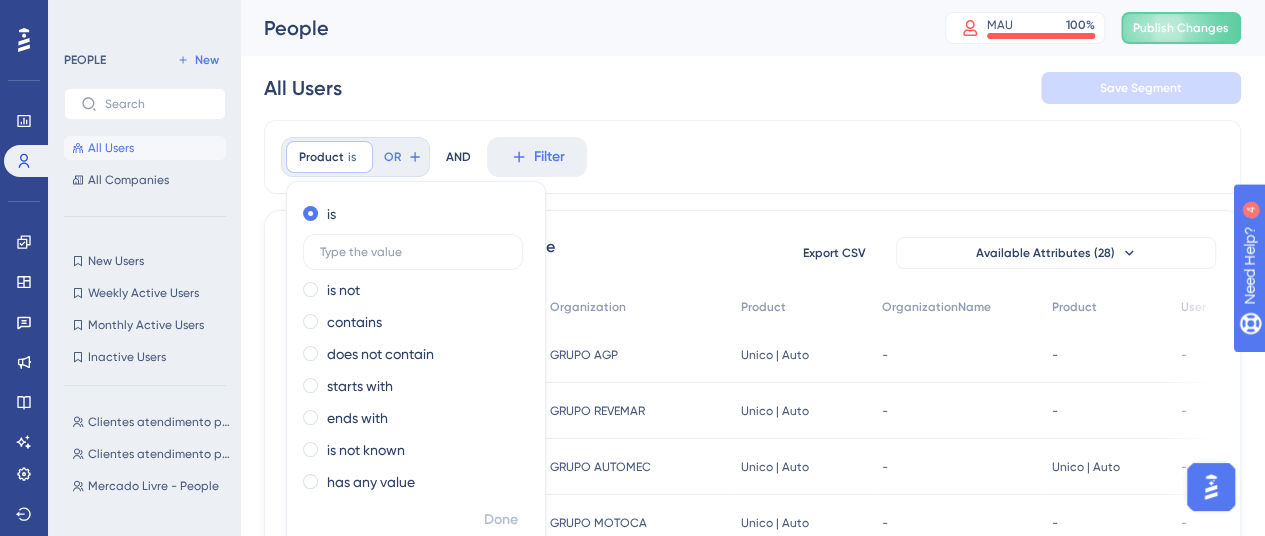 scroll, scrollTop: 92, scrollLeft: 0, axis: vertical 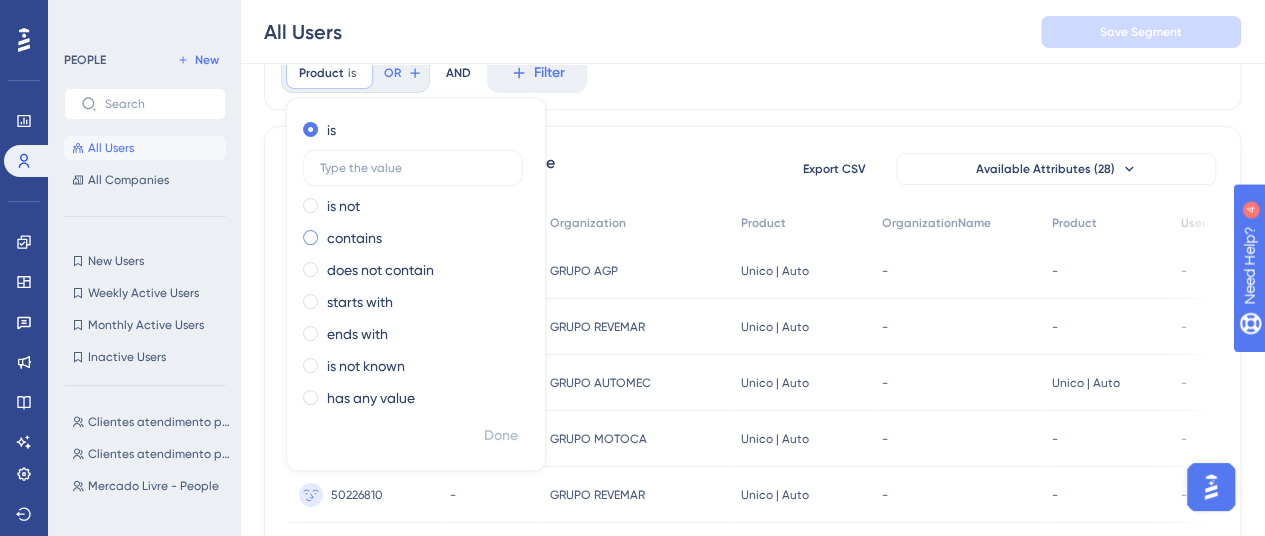 click on "contains" at bounding box center [354, 238] 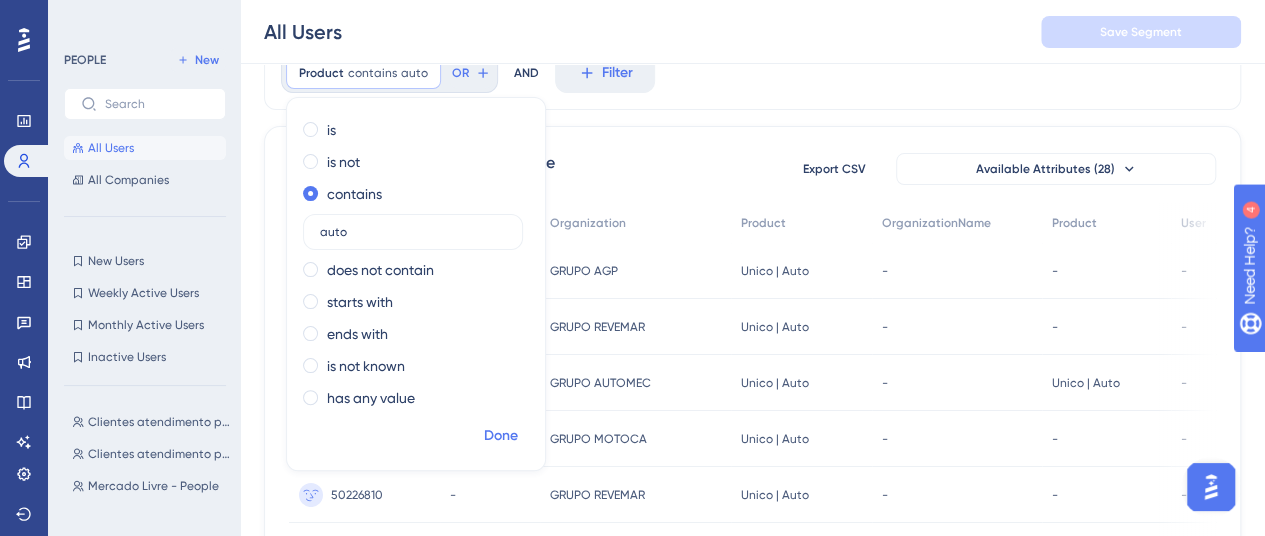 type on "auto" 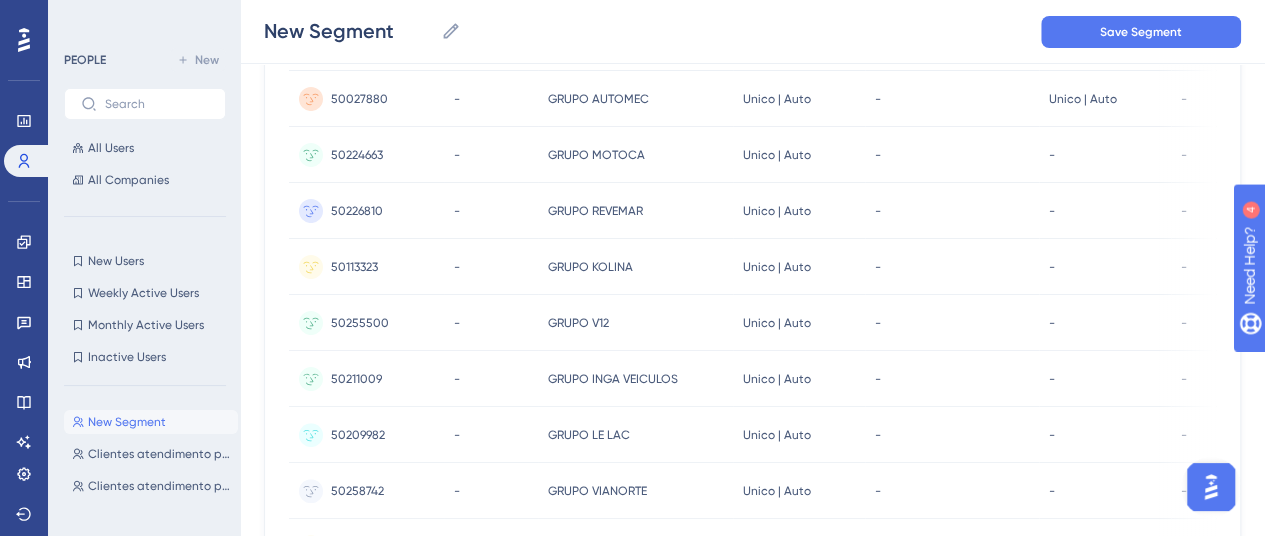 scroll, scrollTop: 592, scrollLeft: 0, axis: vertical 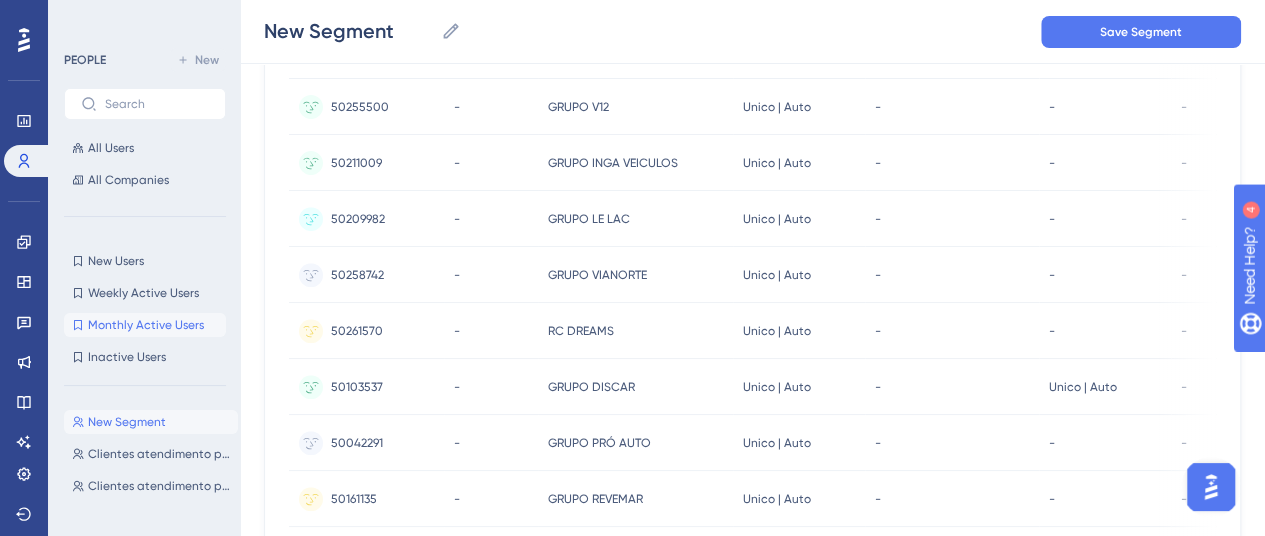click on "Monthly Active Users" at bounding box center [146, 325] 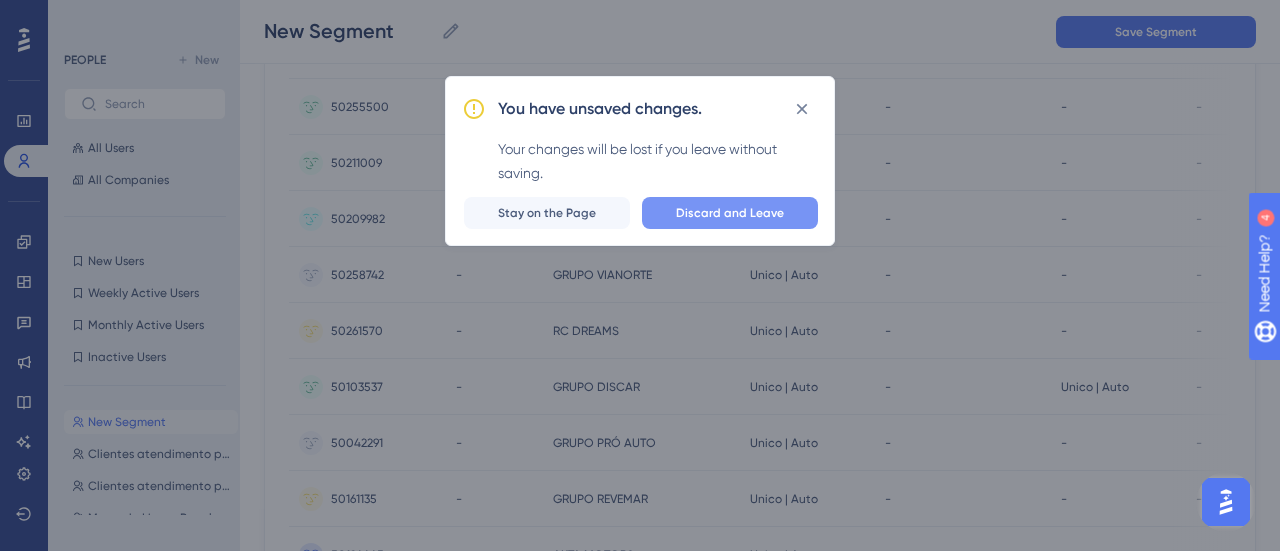 click on "Discard and Leave" at bounding box center (730, 213) 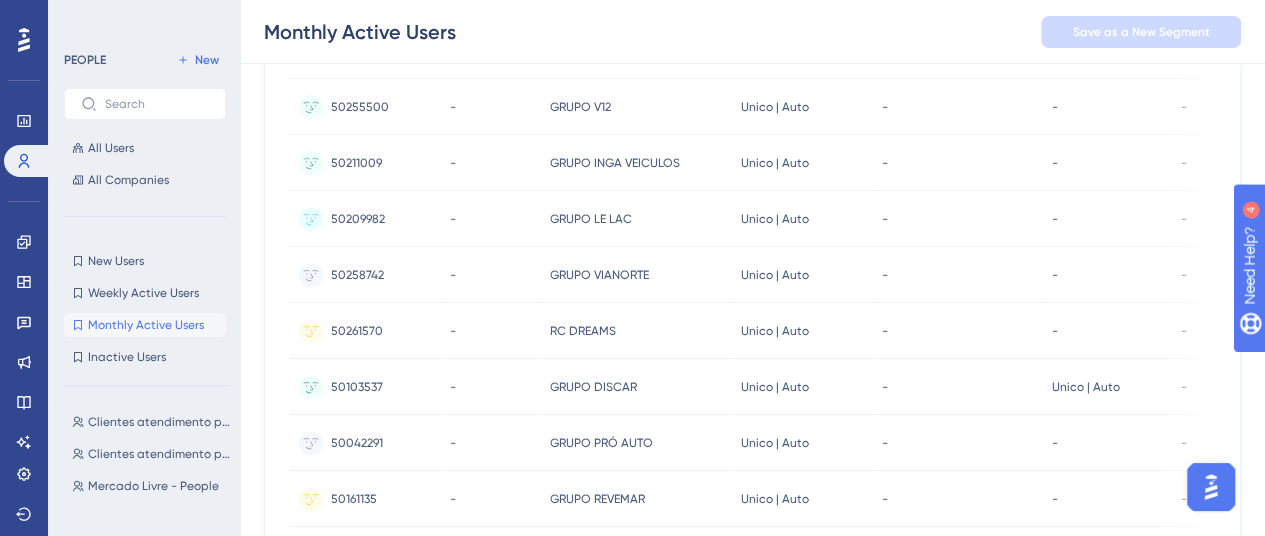 click on "Monthly Active Users" at bounding box center (146, 325) 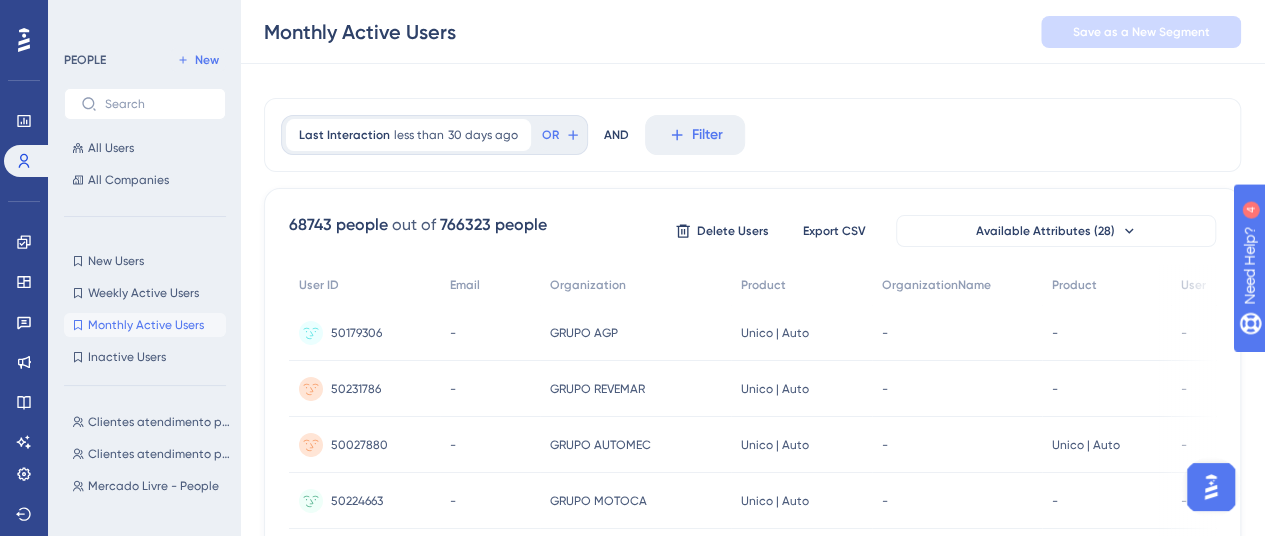 scroll, scrollTop: 0, scrollLeft: 0, axis: both 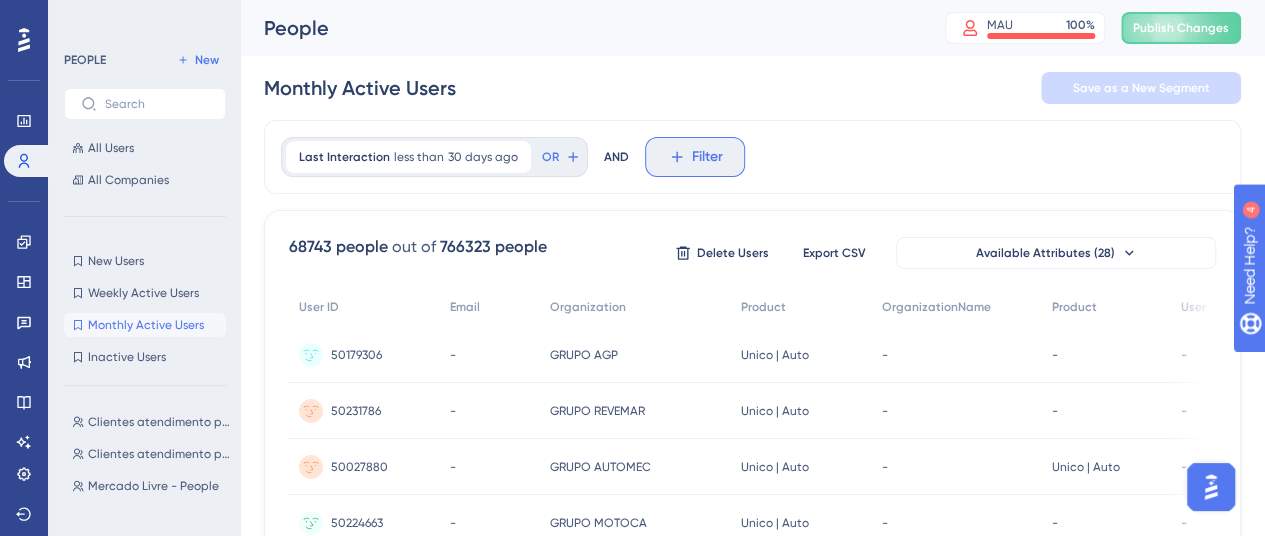 click on "Filter" at bounding box center (707, 157) 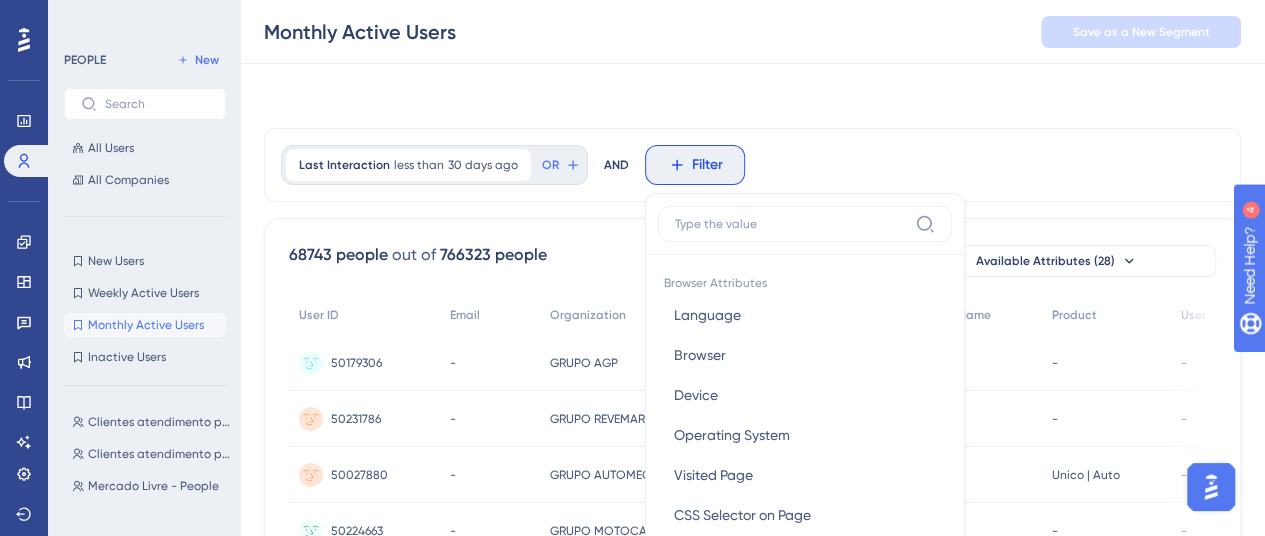 scroll, scrollTop: 118, scrollLeft: 0, axis: vertical 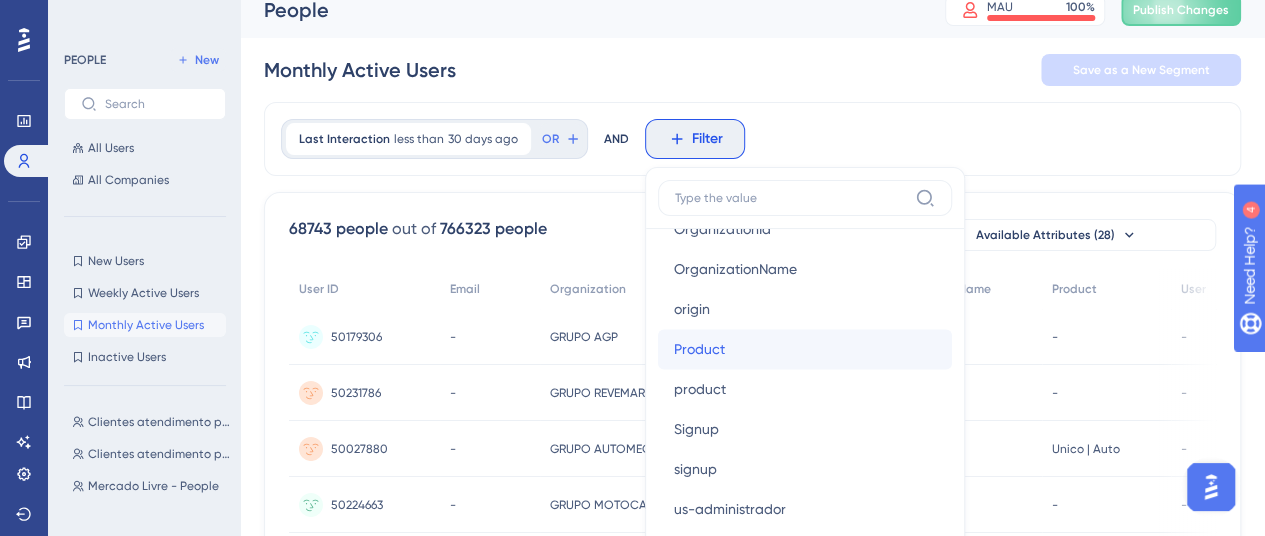 click on "Product" at bounding box center (699, 349) 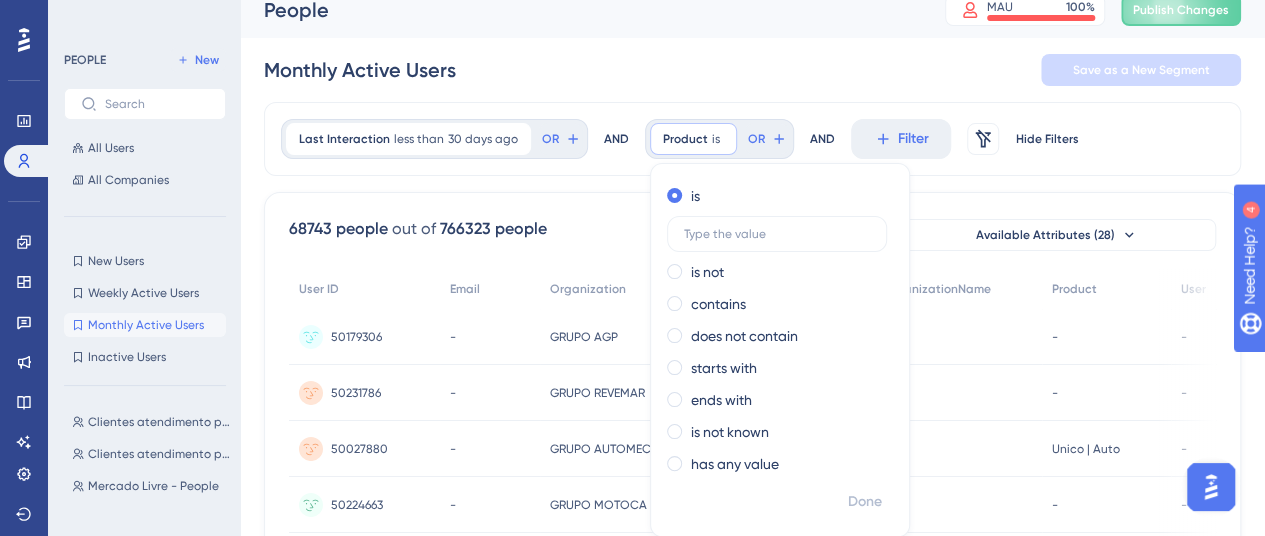 scroll, scrollTop: 74, scrollLeft: 0, axis: vertical 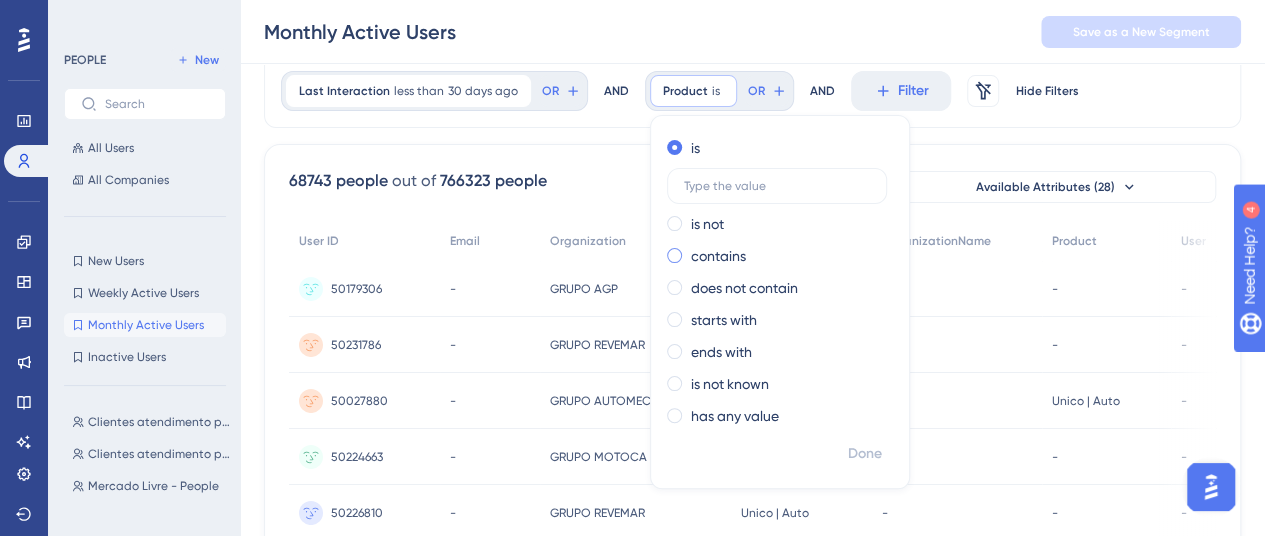 click on "contains" at bounding box center (718, 256) 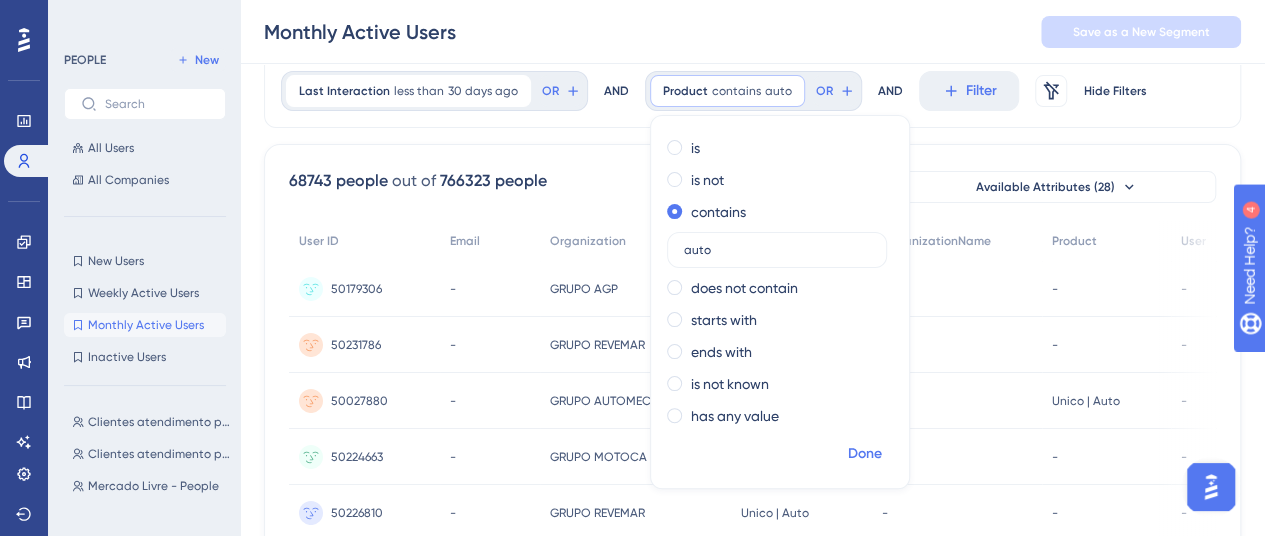 type on "auto" 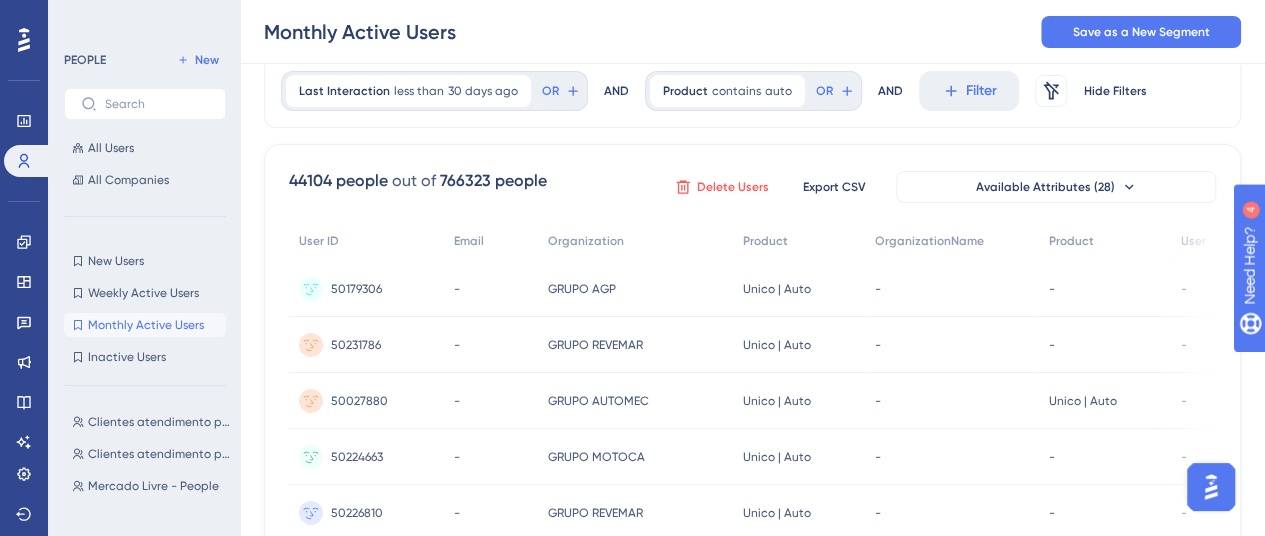 click on "Delete Users" at bounding box center [733, 187] 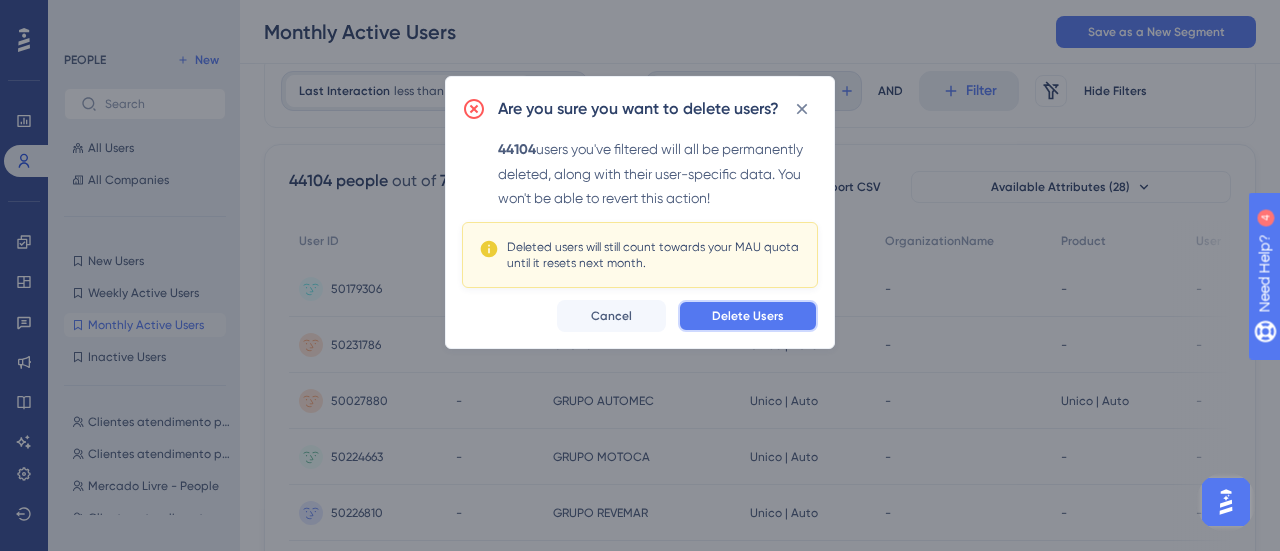 click on "Delete Users" at bounding box center (748, 316) 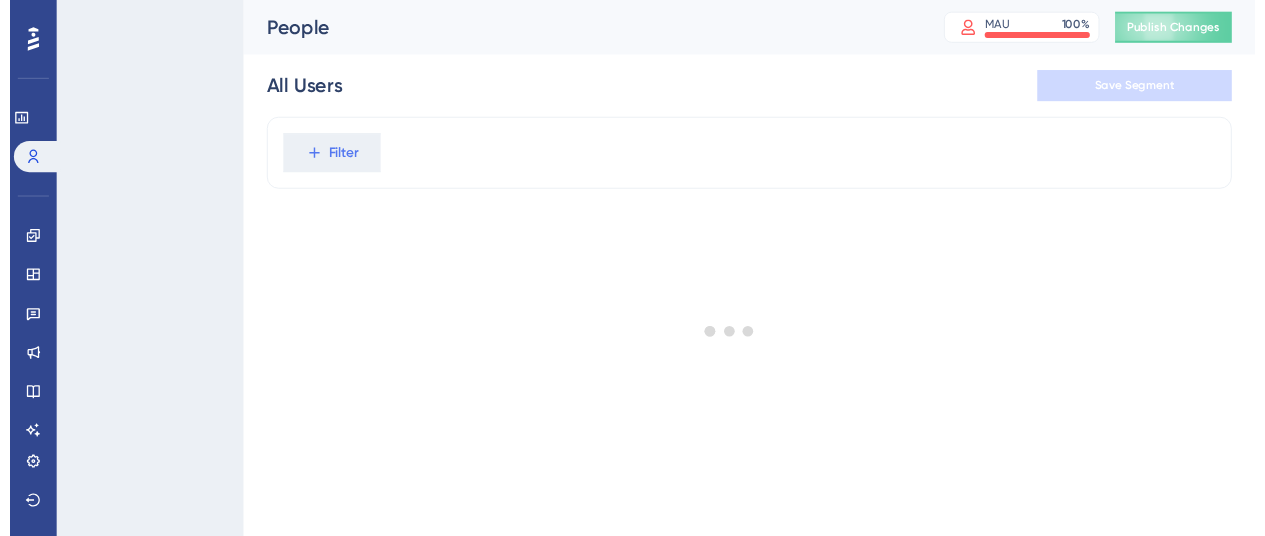 scroll, scrollTop: 0, scrollLeft: 0, axis: both 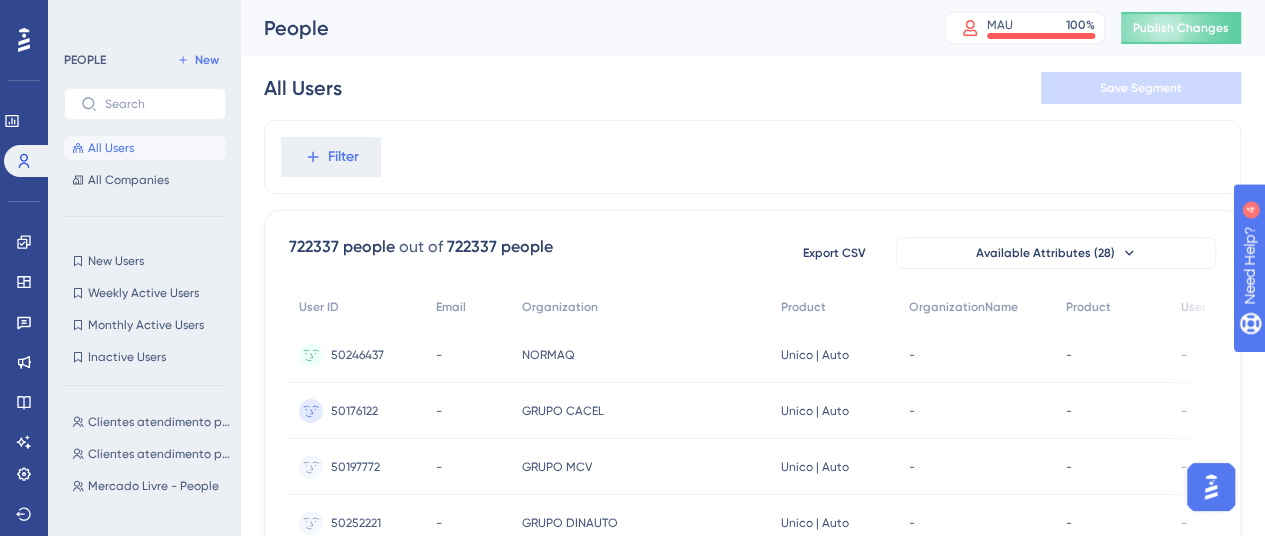 click on "People" at bounding box center (579, 28) 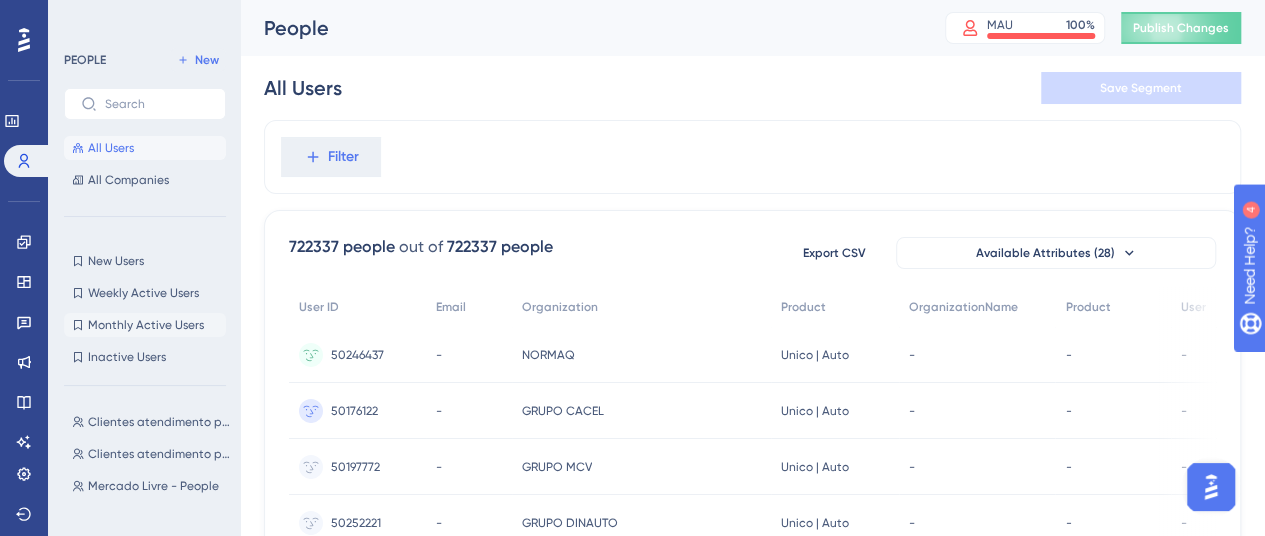 click on "Monthly Active Users" at bounding box center (146, 325) 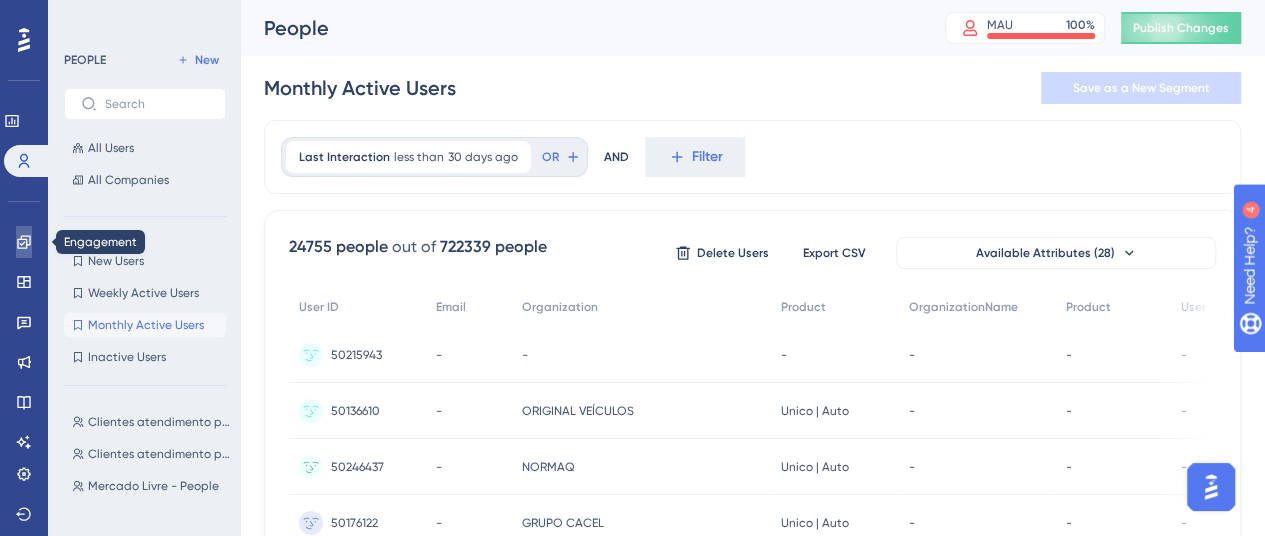 click 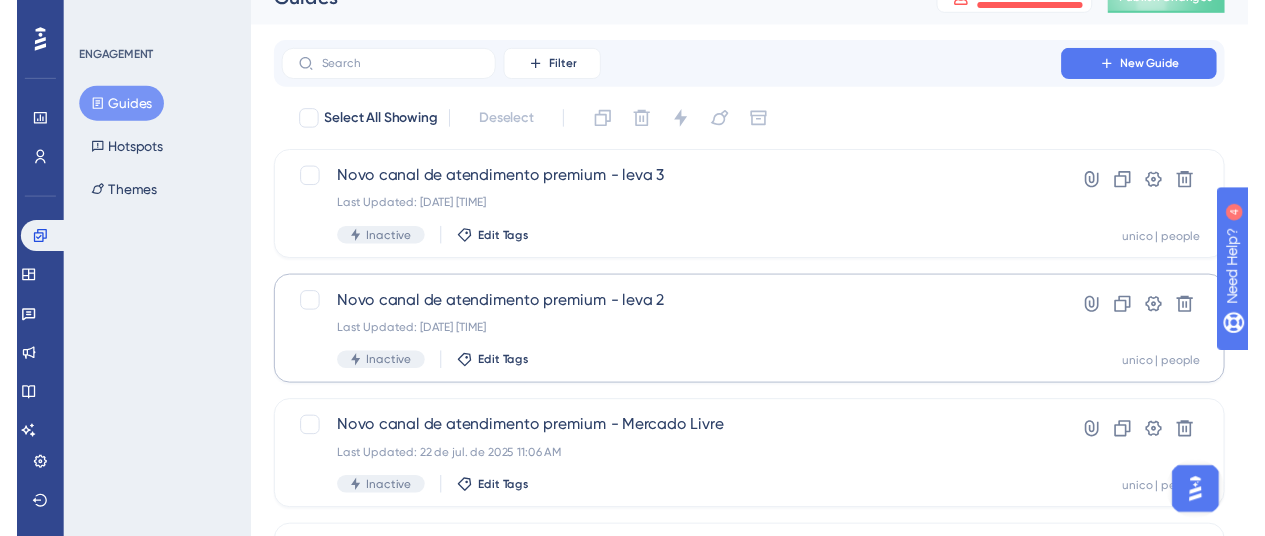 scroll, scrollTop: 0, scrollLeft: 0, axis: both 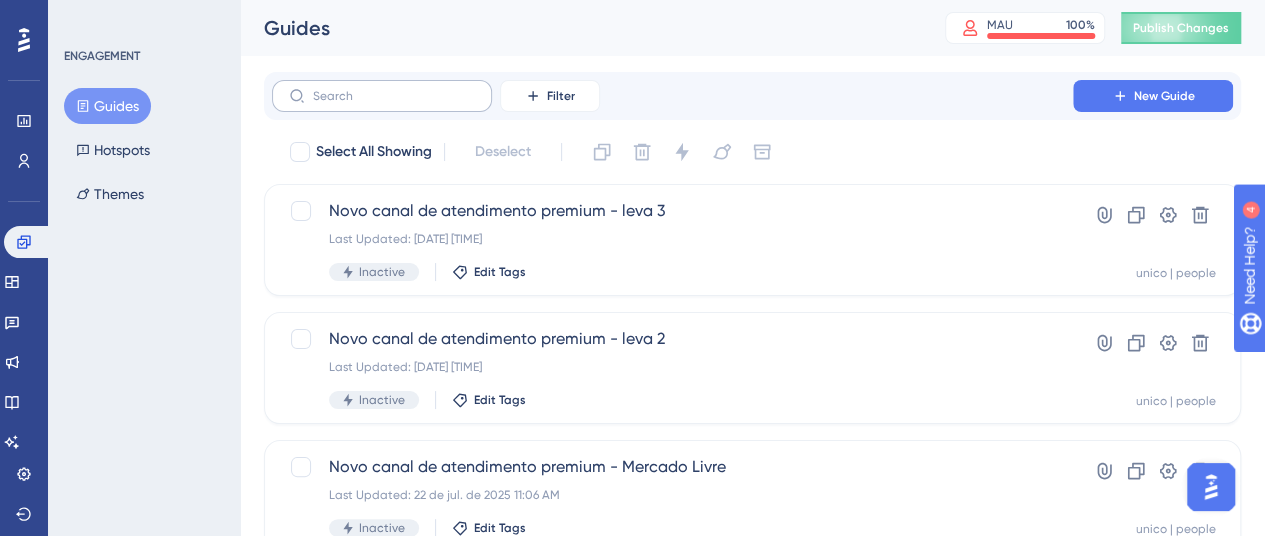 click at bounding box center (382, 96) 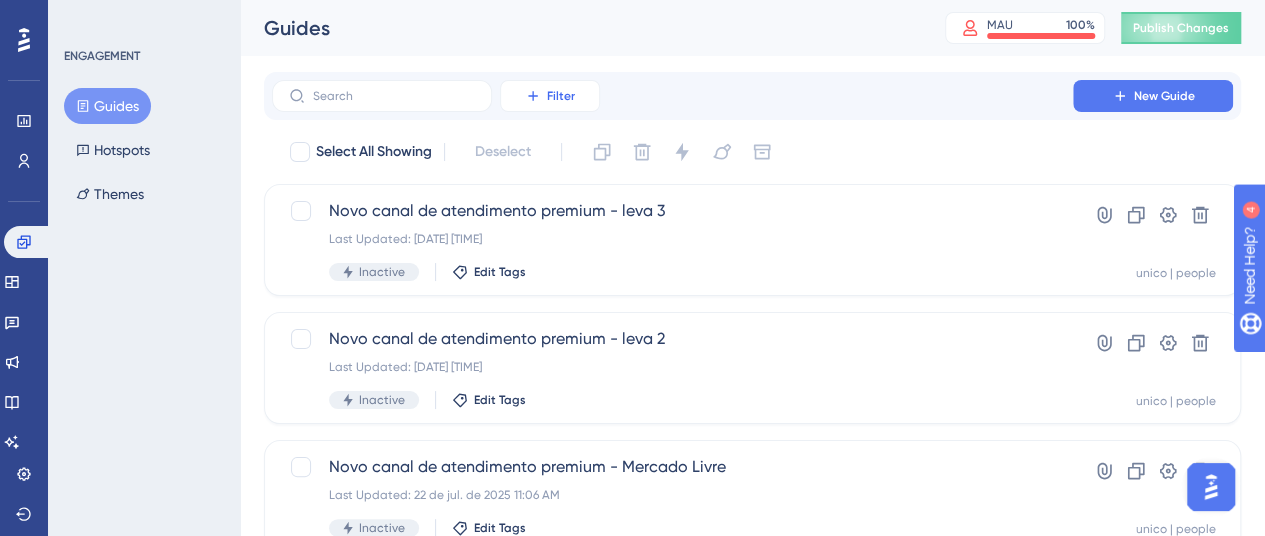 click on "Filter" at bounding box center (550, 96) 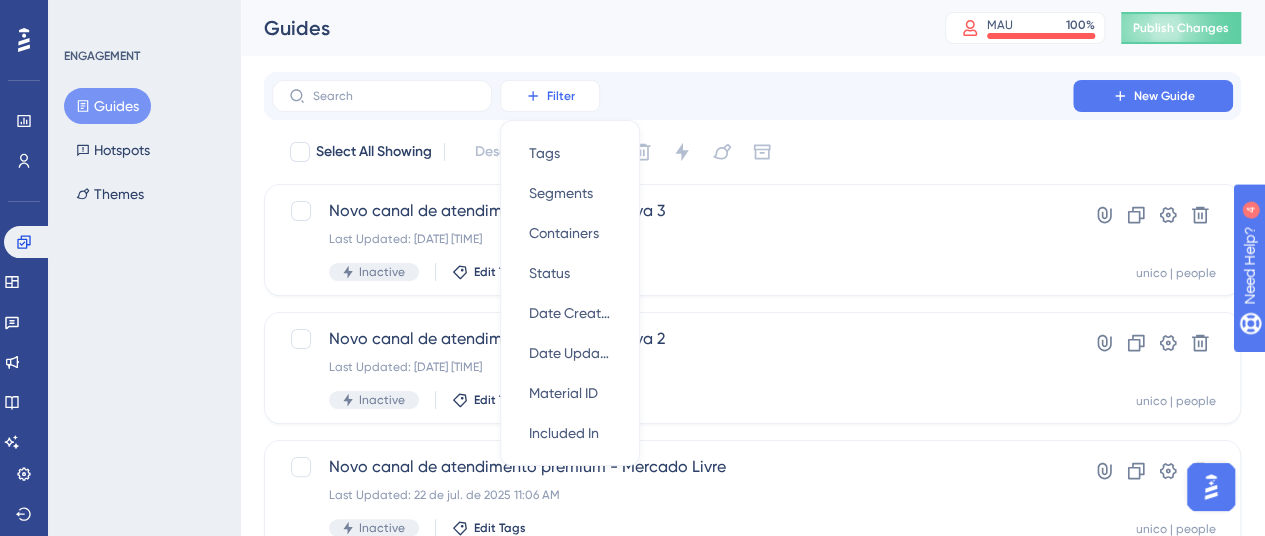 scroll, scrollTop: 22, scrollLeft: 0, axis: vertical 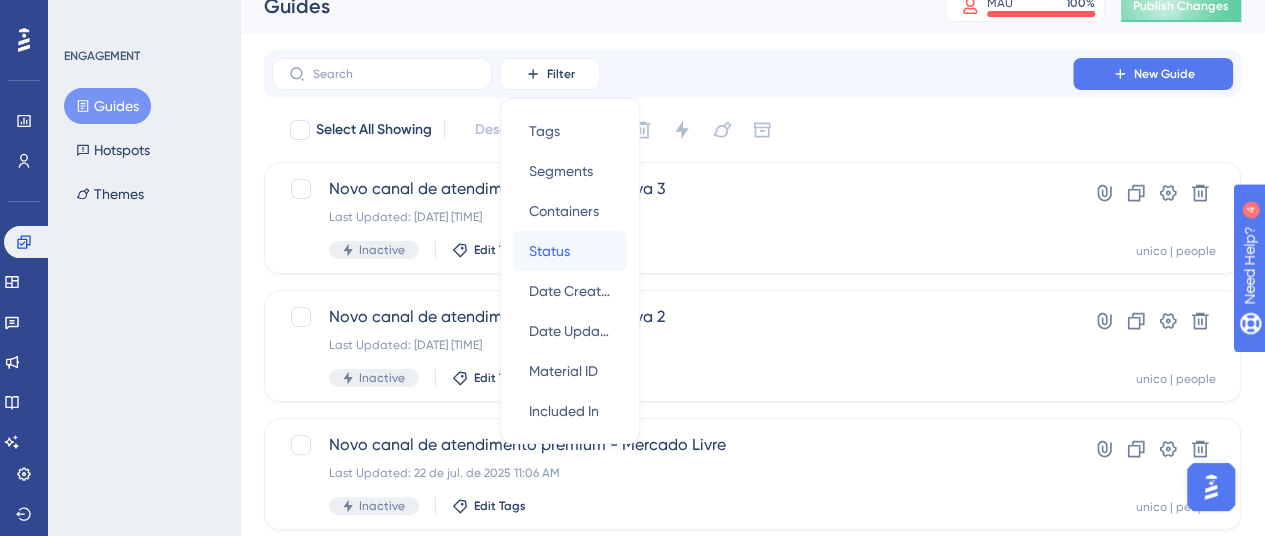 click on "Status" at bounding box center (549, 251) 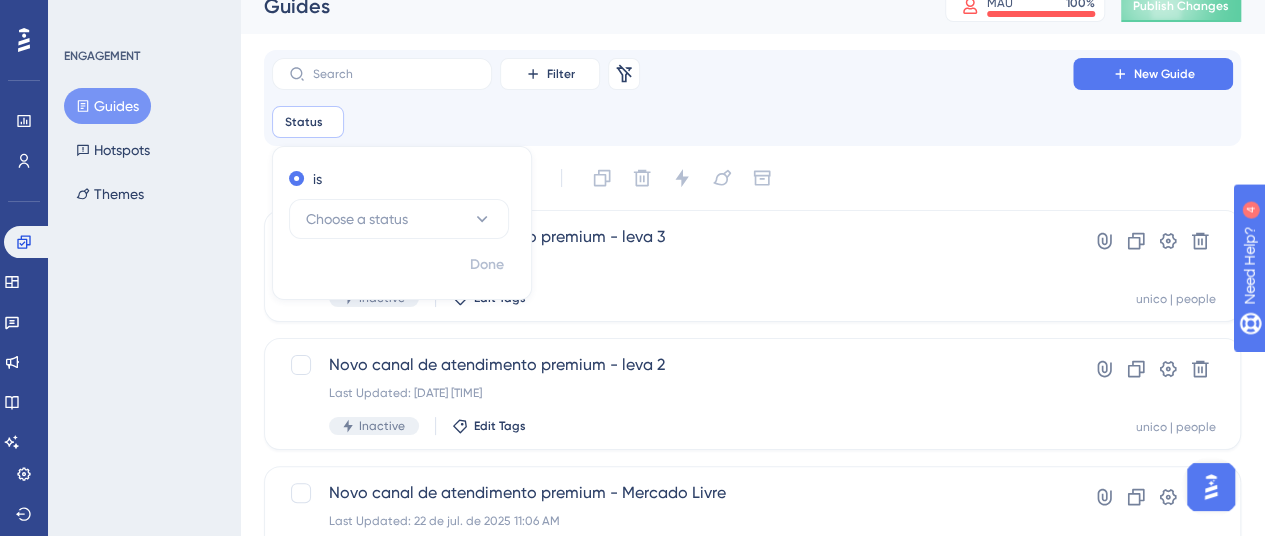 scroll, scrollTop: 44, scrollLeft: 0, axis: vertical 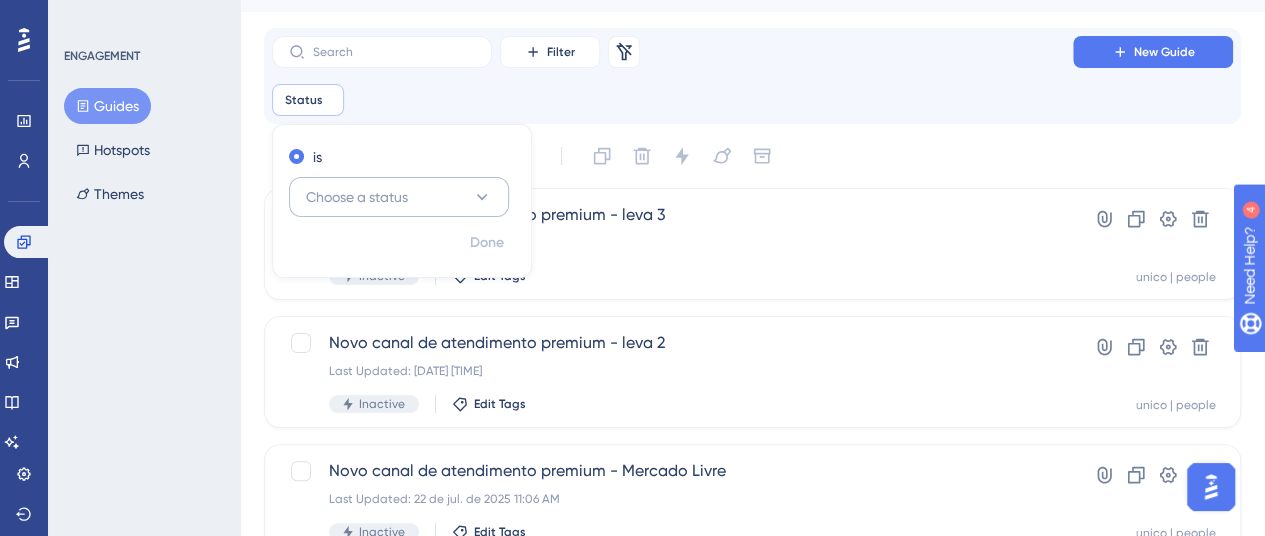 click 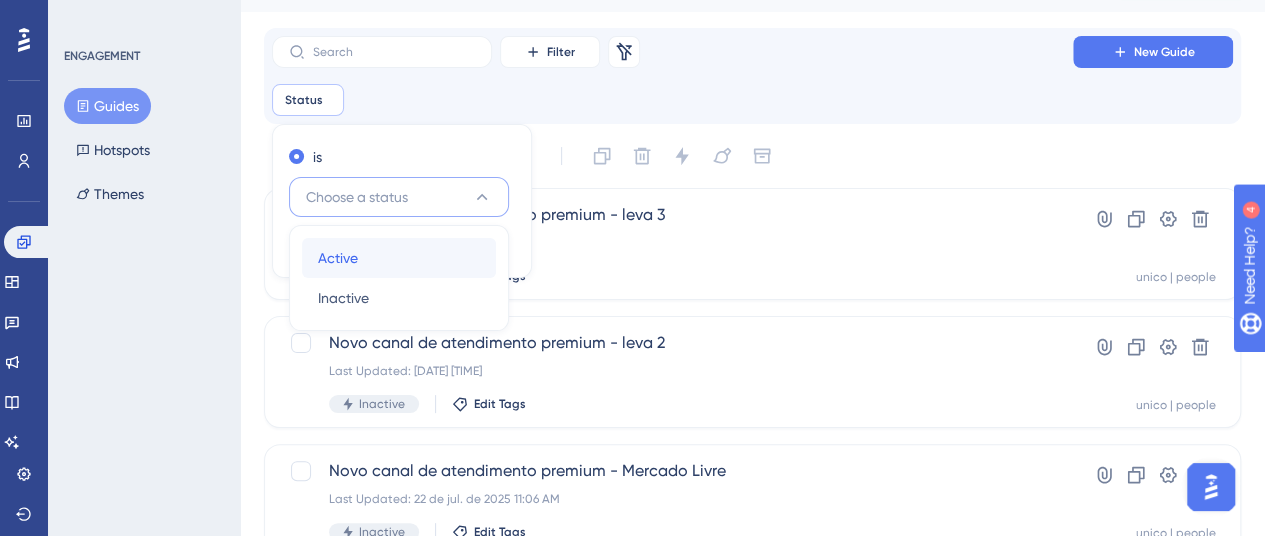 click on "Active Active" at bounding box center (399, 258) 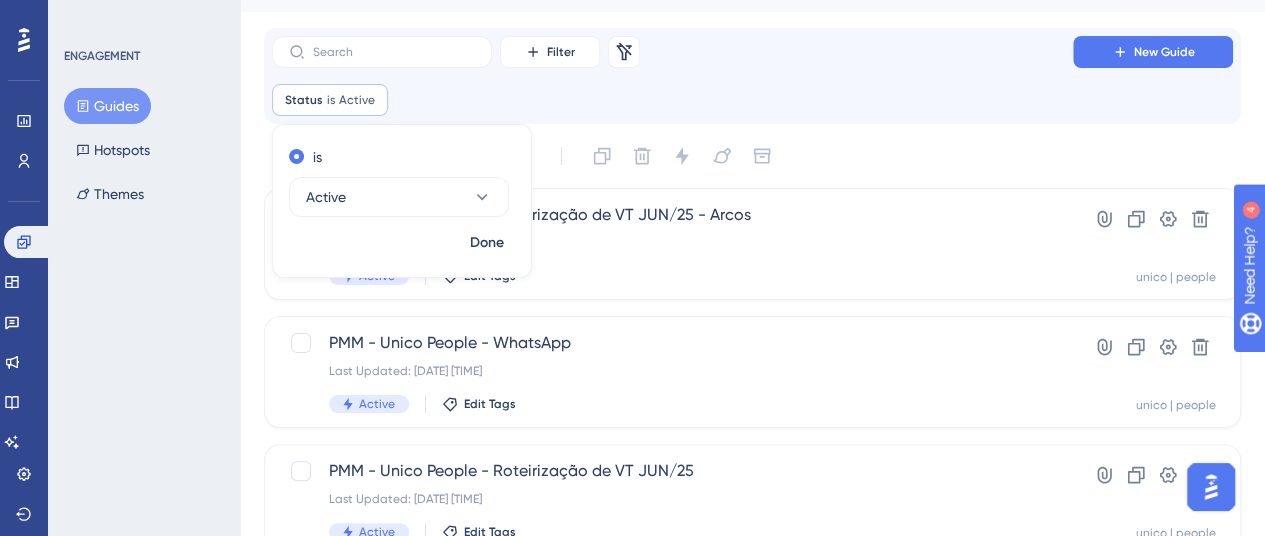 click on "Status is Active Active Remove is Active Done" at bounding box center [752, 100] 